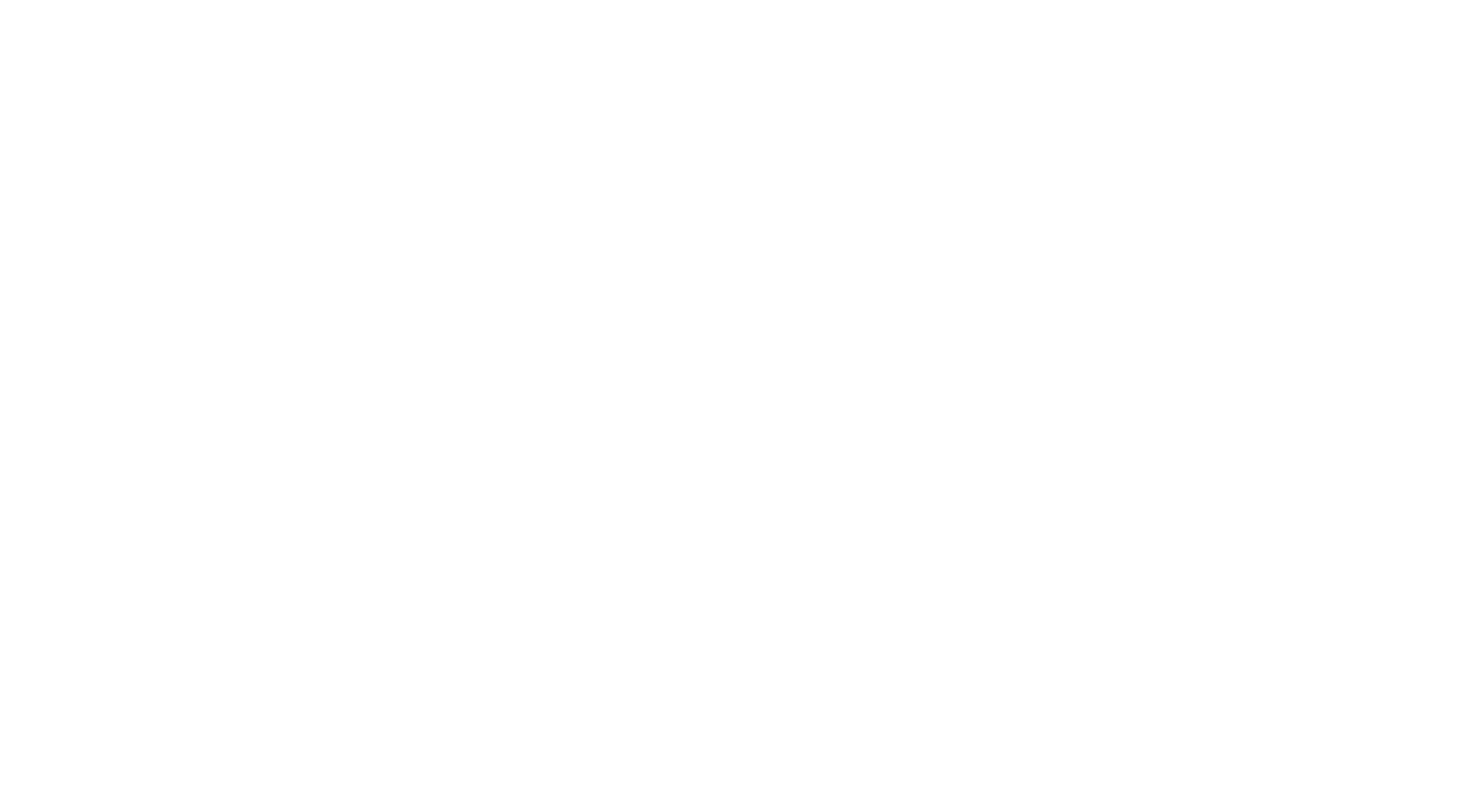 scroll, scrollTop: 0, scrollLeft: 0, axis: both 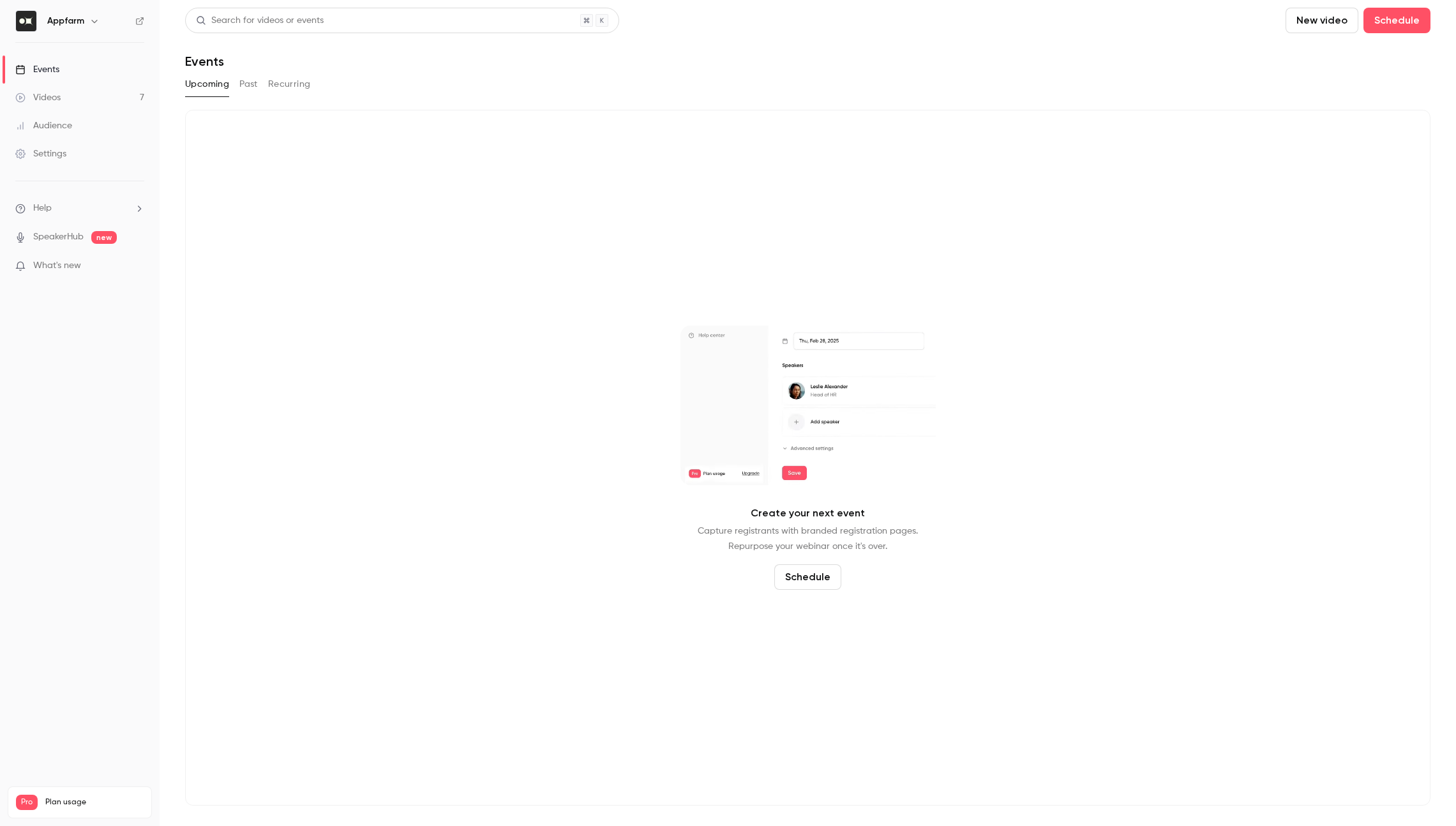 click on "Videos 7" at bounding box center [80, 98] 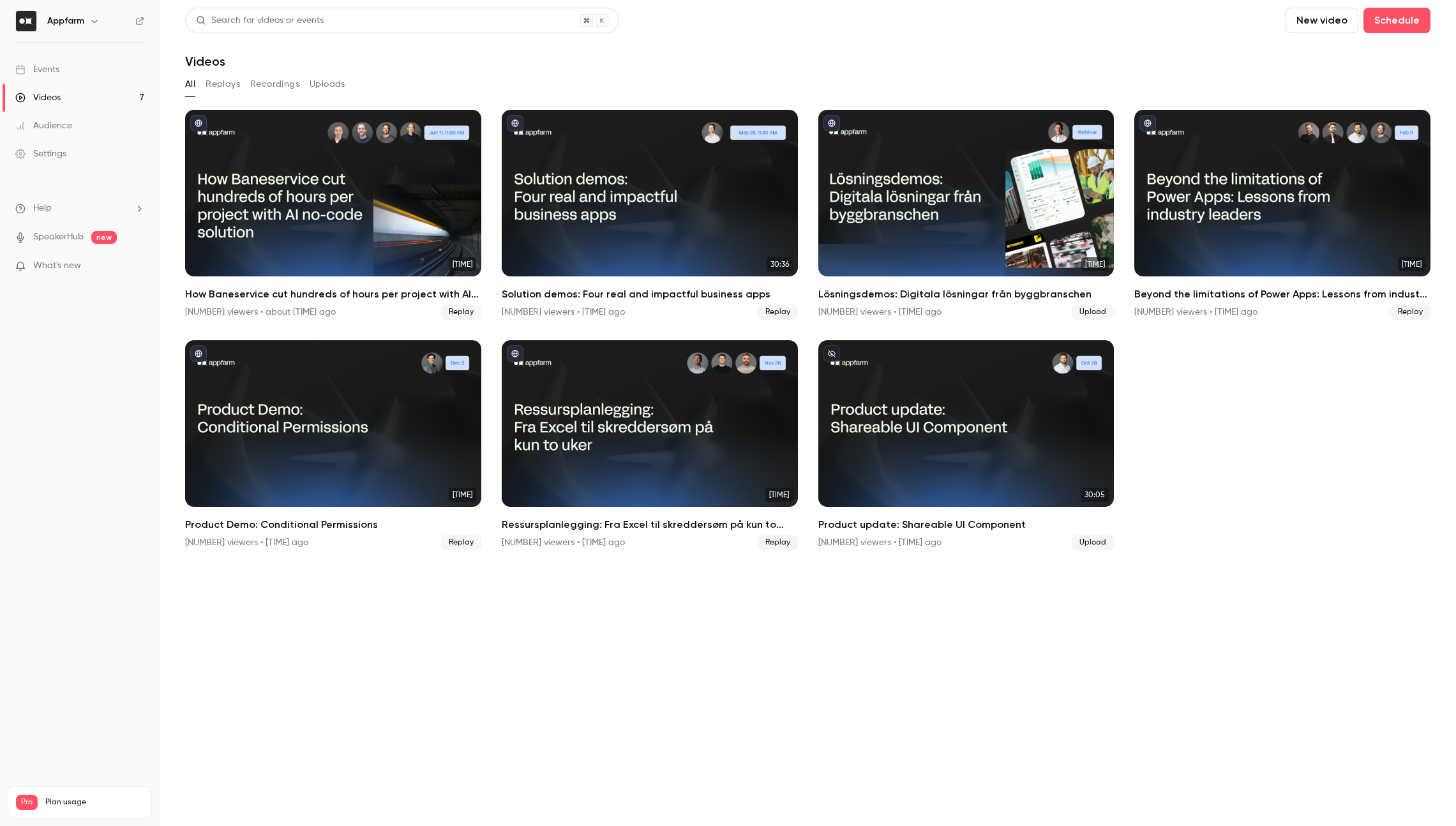 click on "Events" at bounding box center (37, 70) 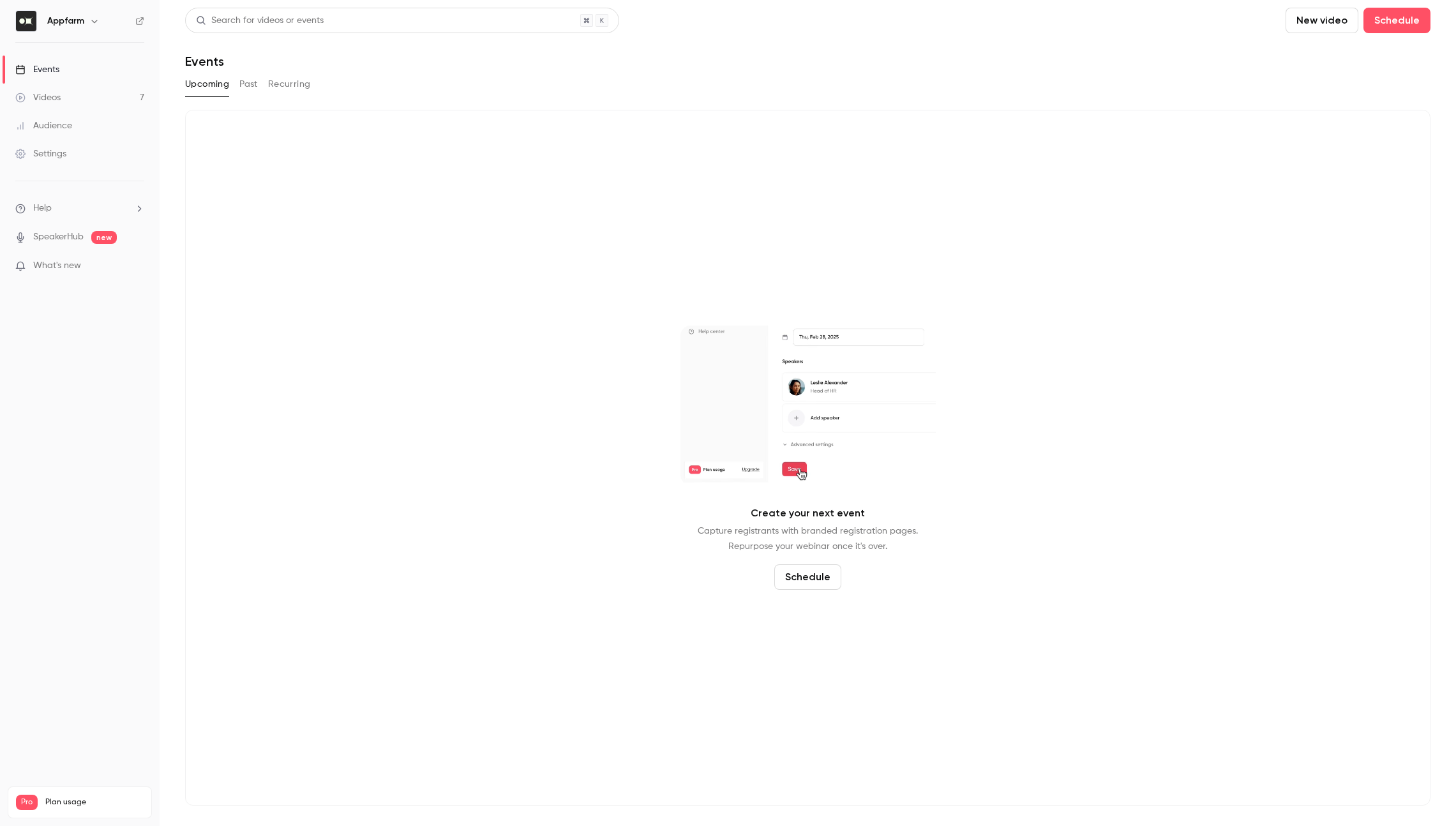 click on "Past" at bounding box center [248, 84] 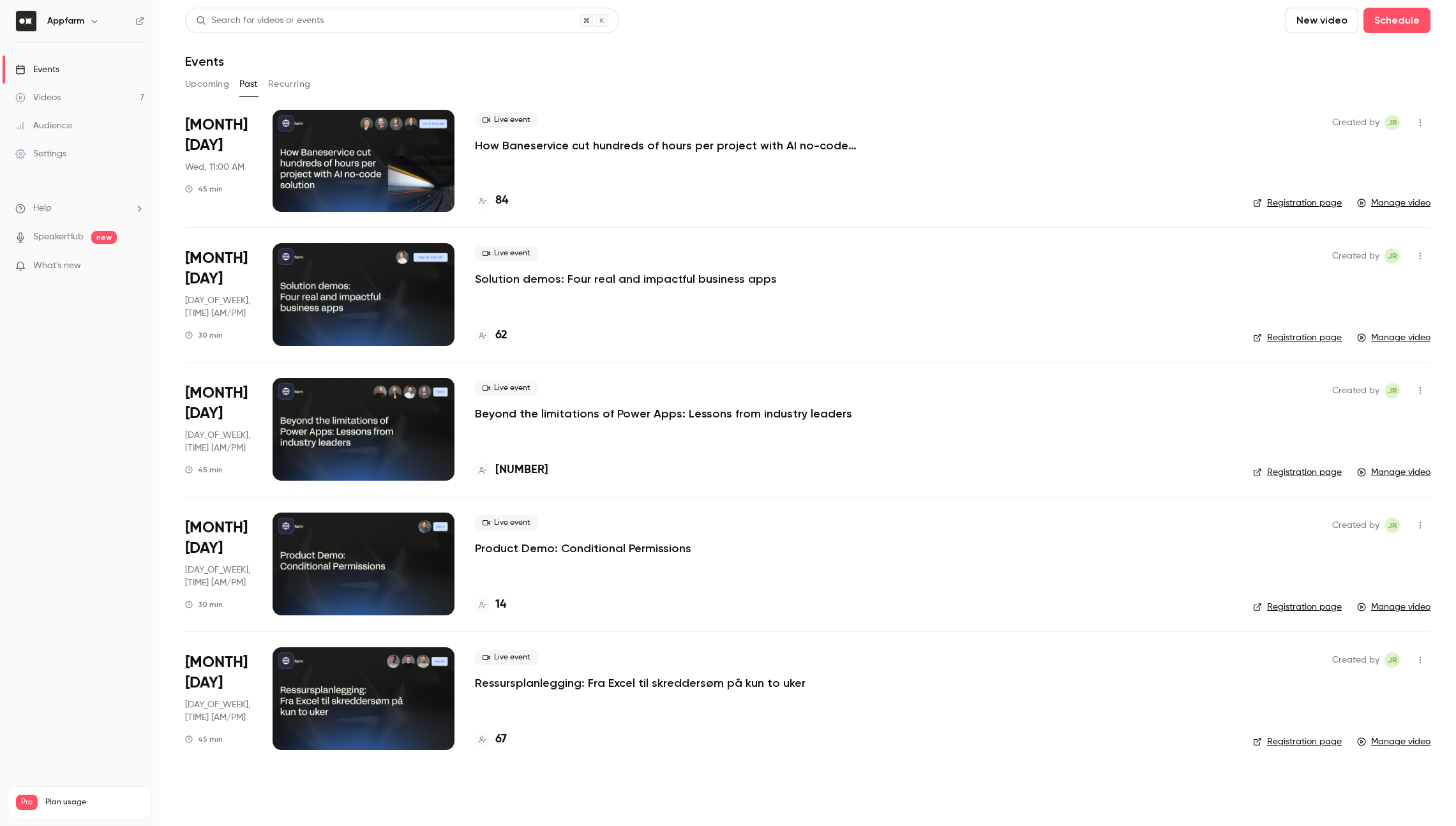 click on "How Baneservice cut hundreds of hours per project with AI no-code solution" at bounding box center [666, 146] 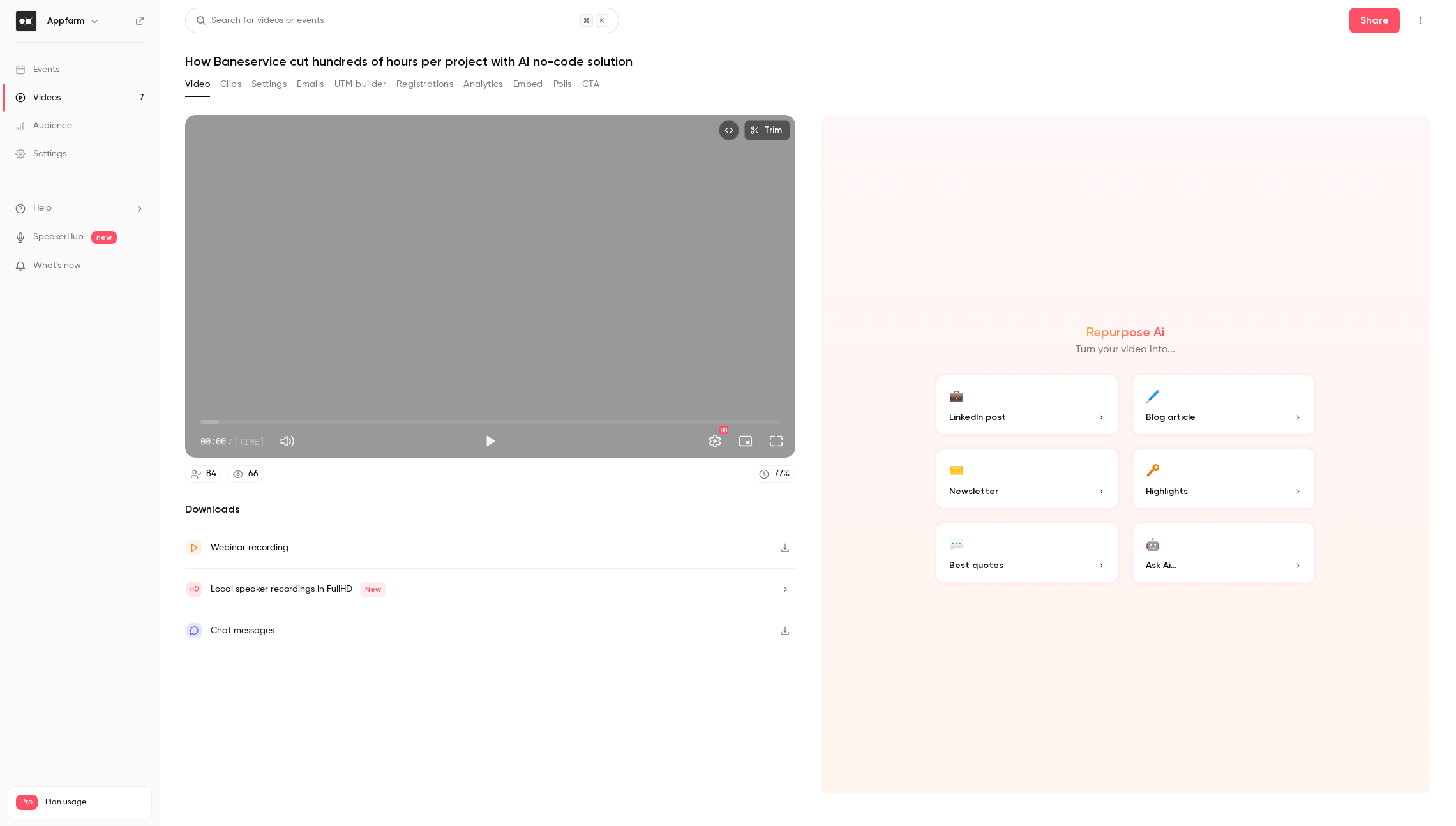 click on "Registrations" at bounding box center [424, 84] 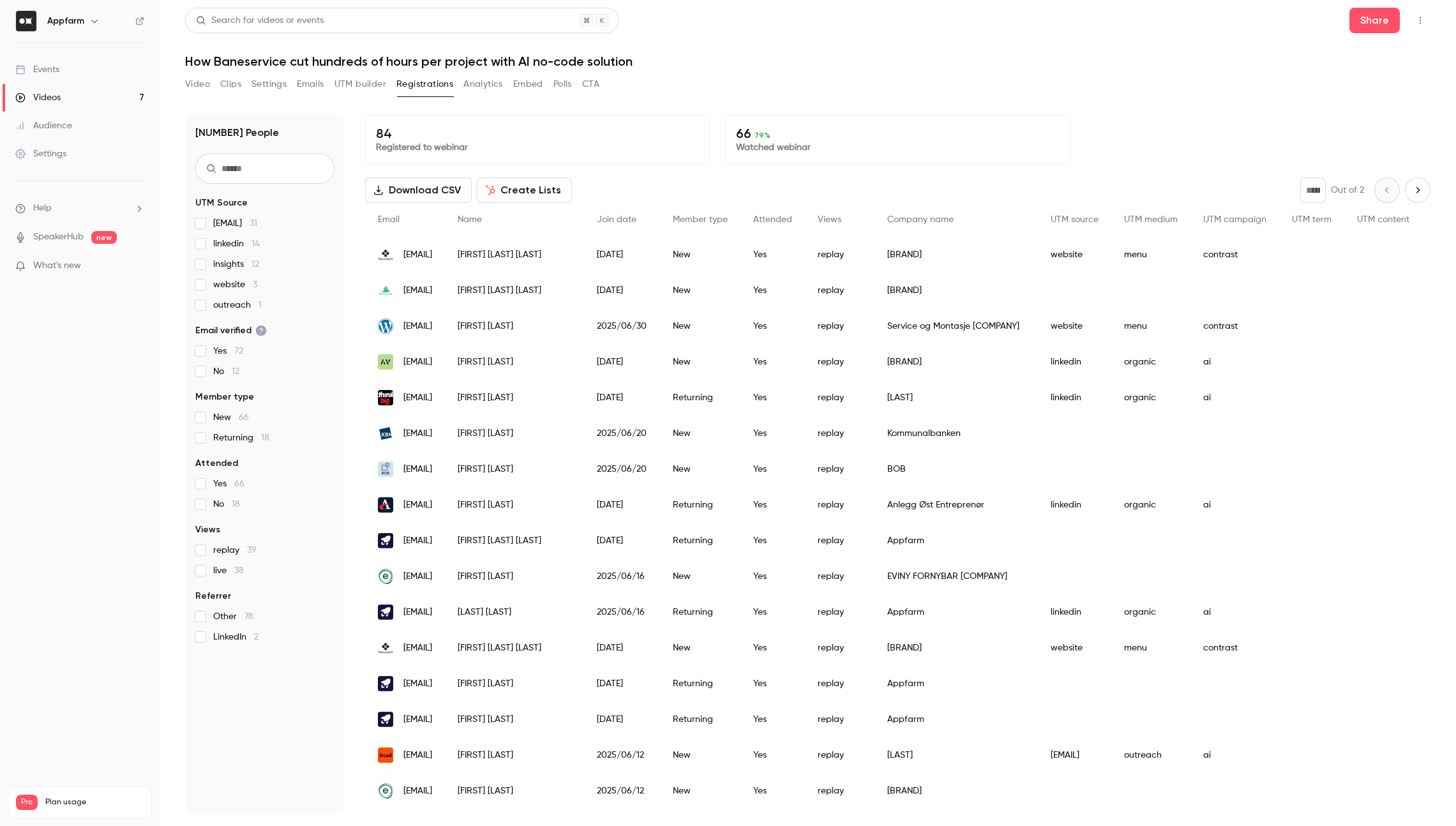click on "Analytics" at bounding box center (483, 84) 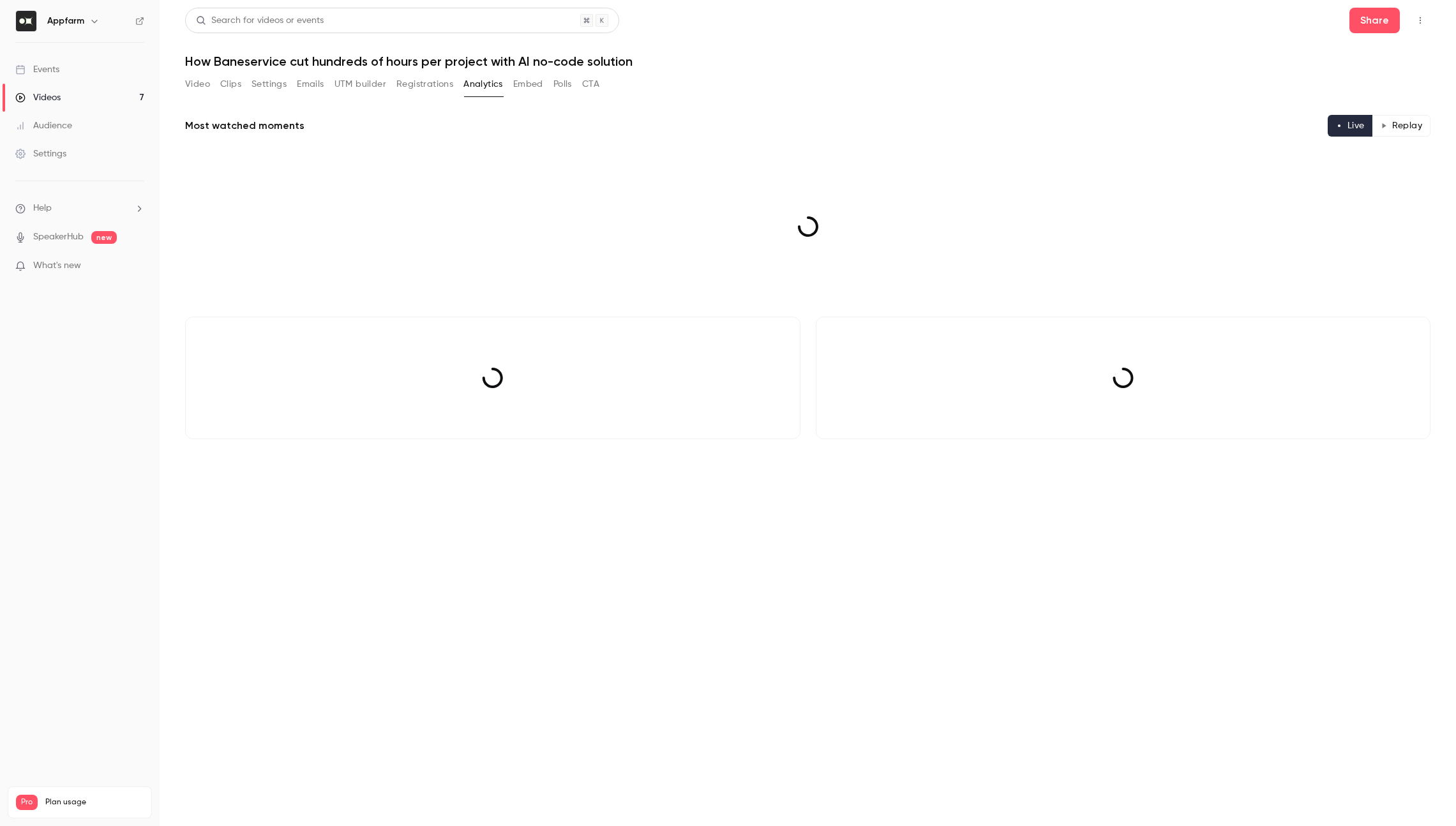 click on "CTA" at bounding box center [590, 84] 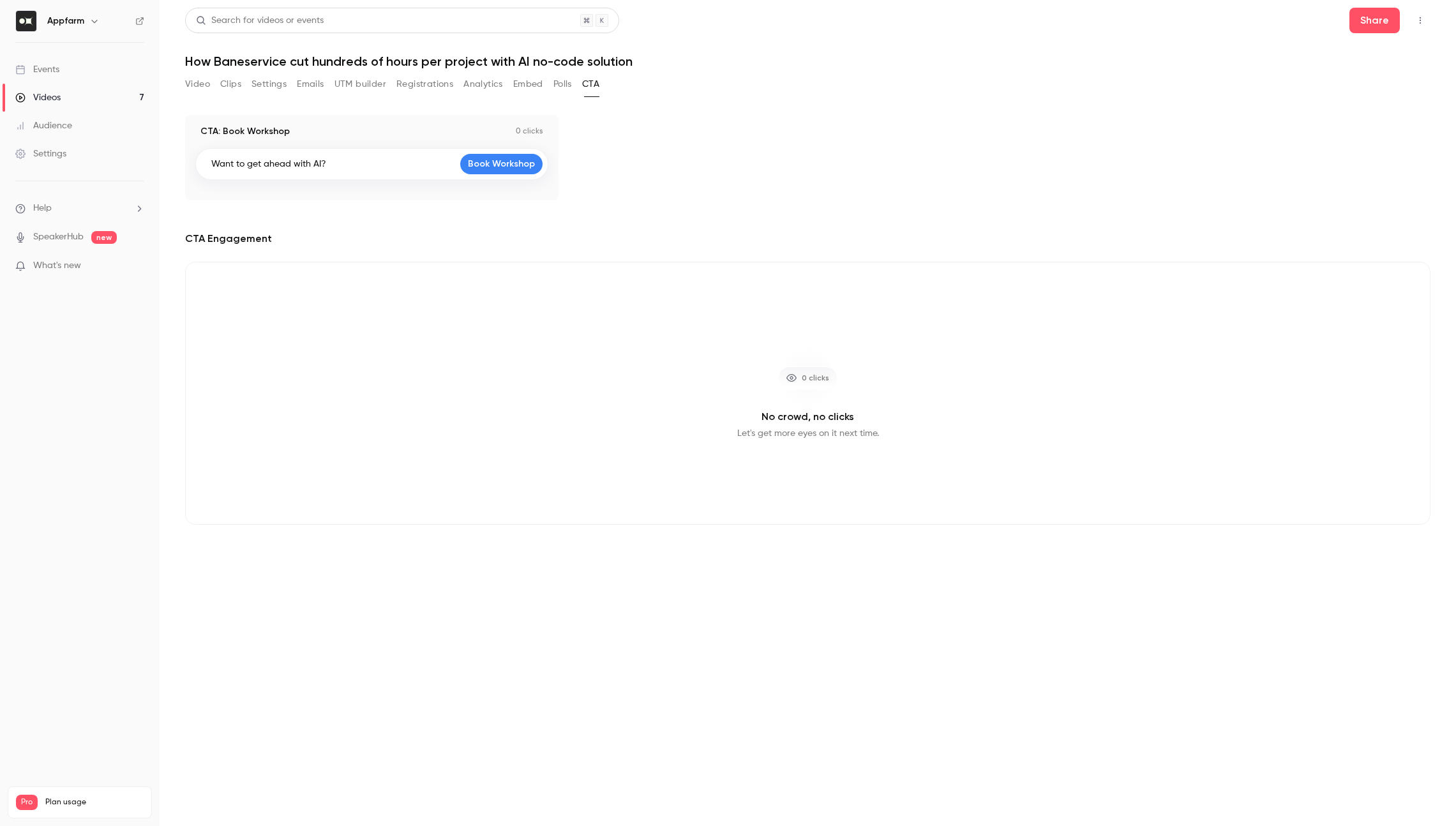 click on "Video" at bounding box center (197, 84) 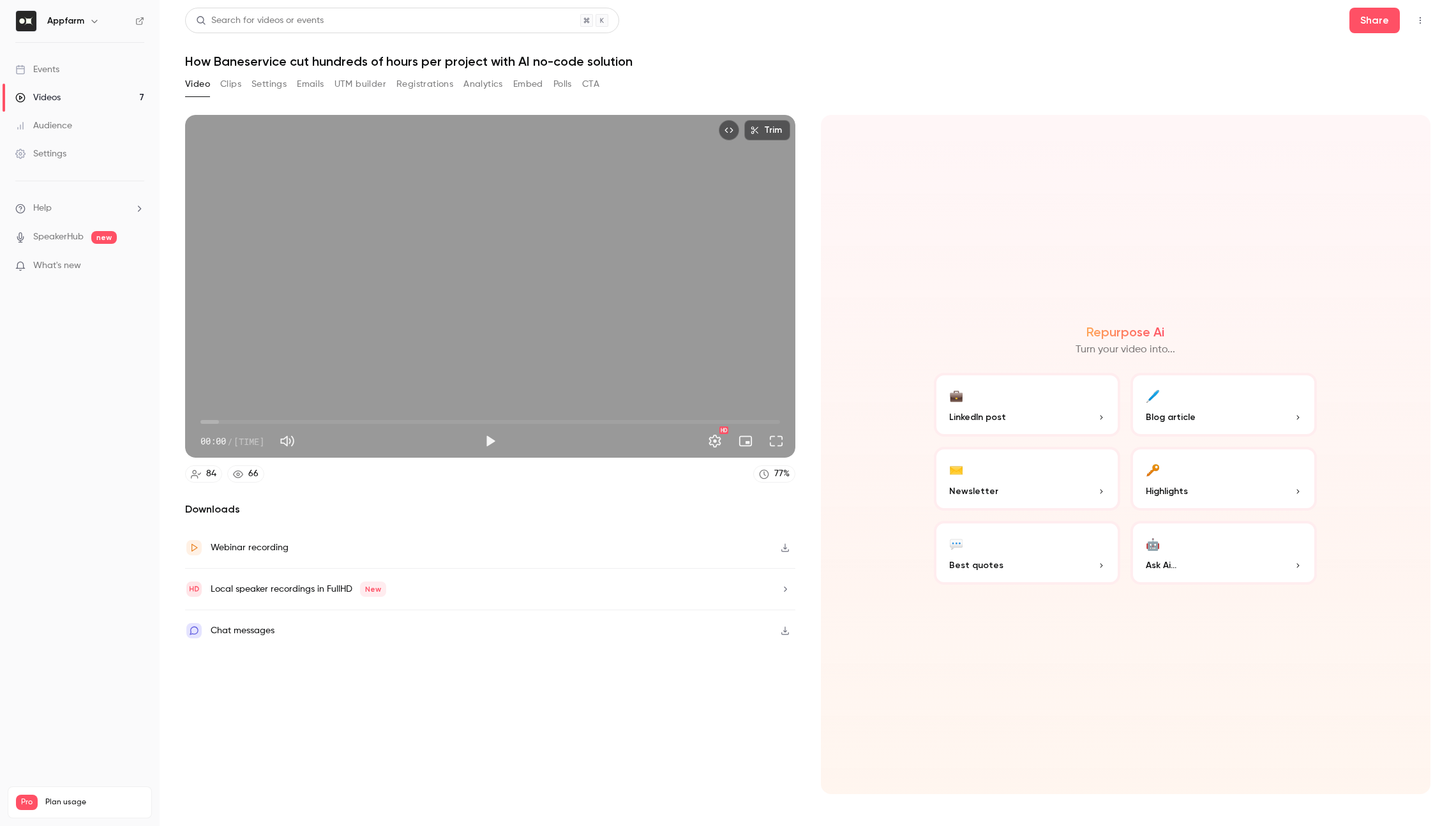 click on "Events" at bounding box center [37, 70] 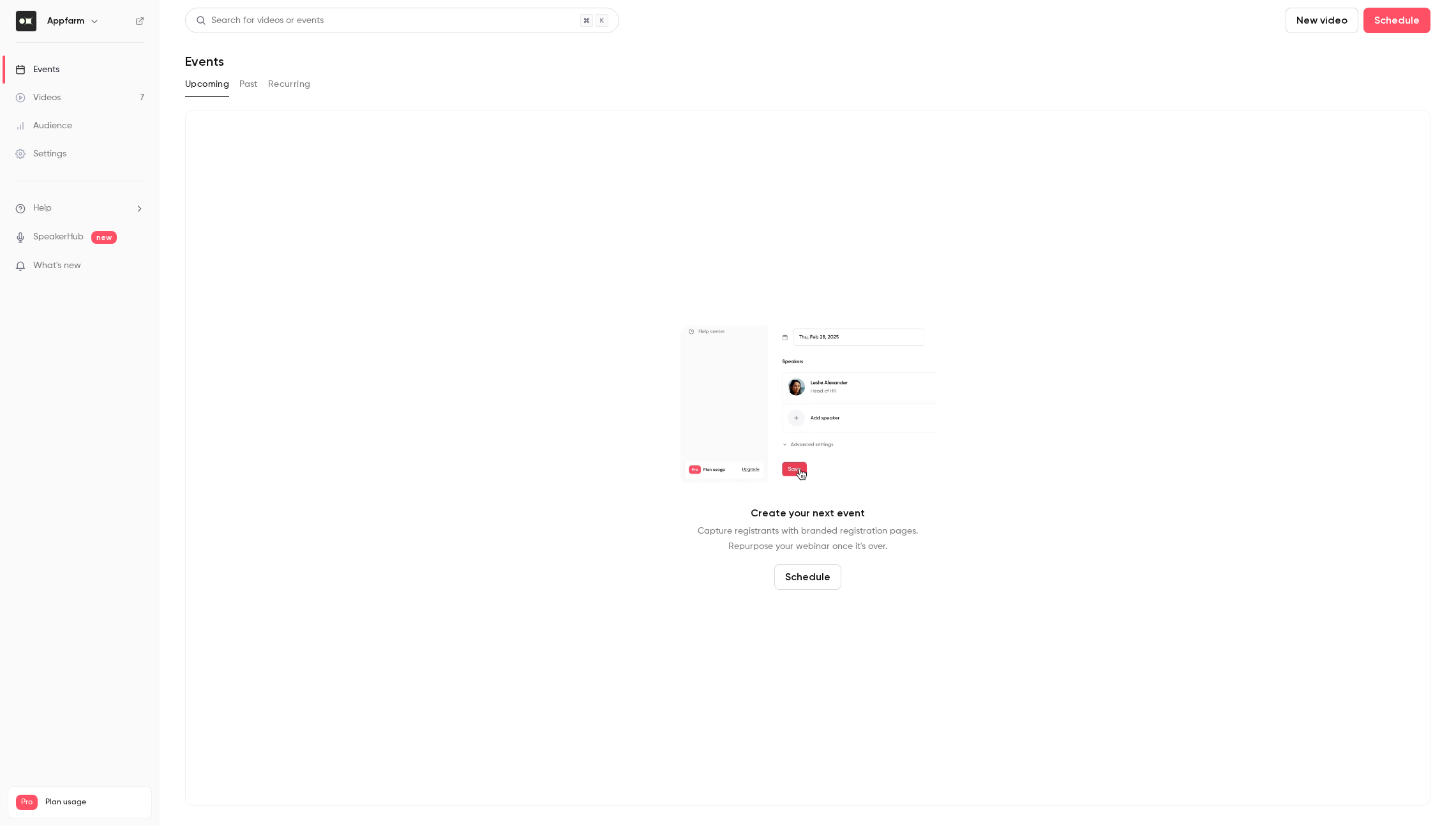 click on "Past" at bounding box center [248, 84] 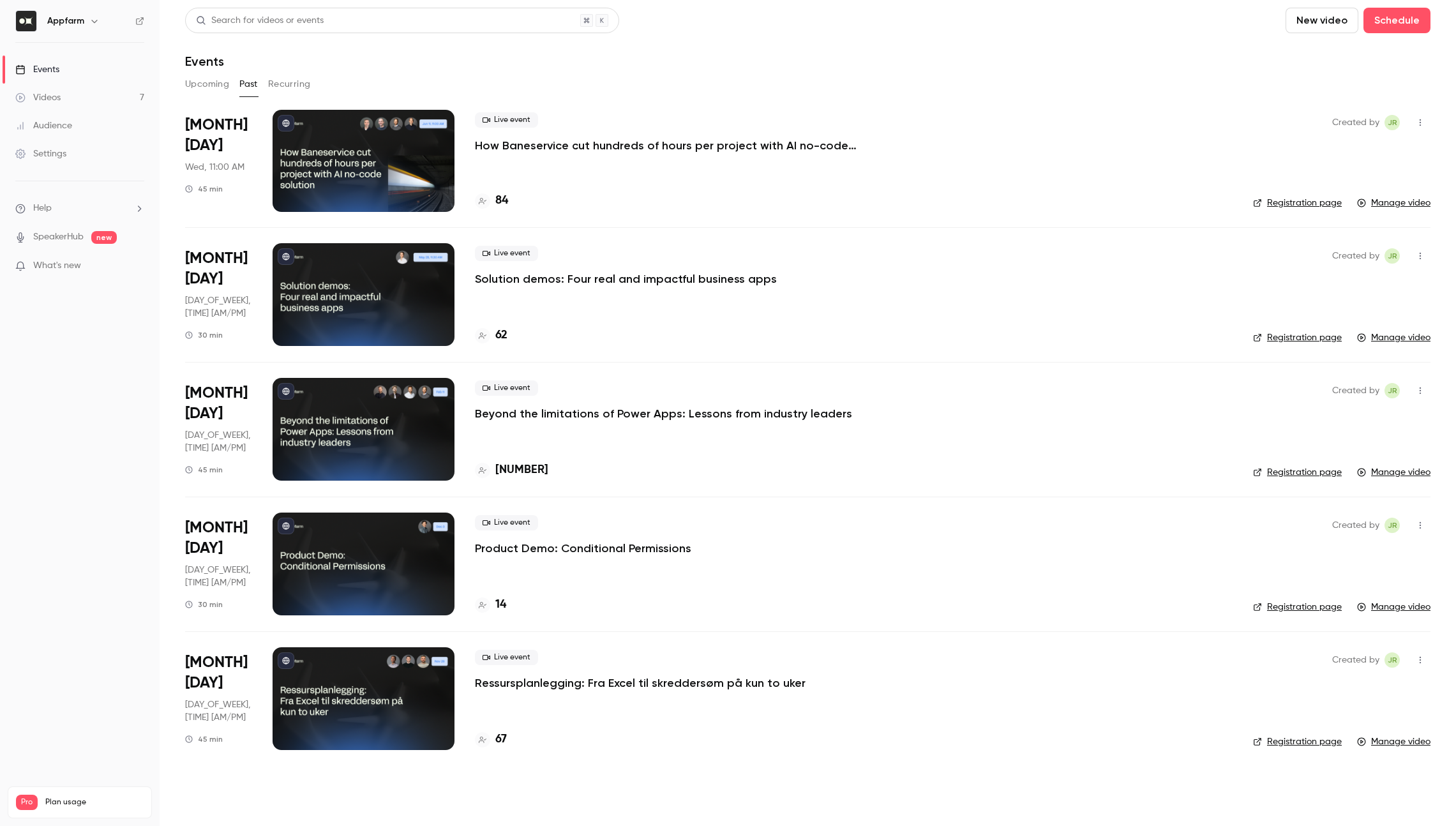 type 